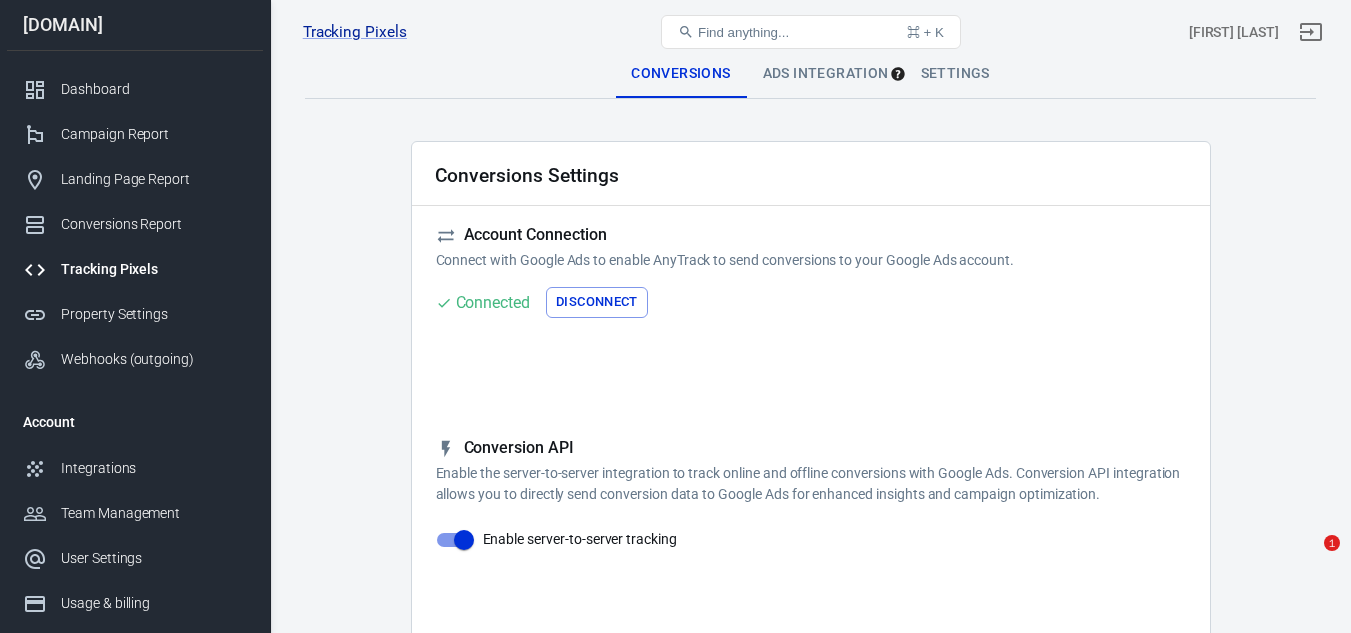 scroll, scrollTop: 1015, scrollLeft: 0, axis: vertical 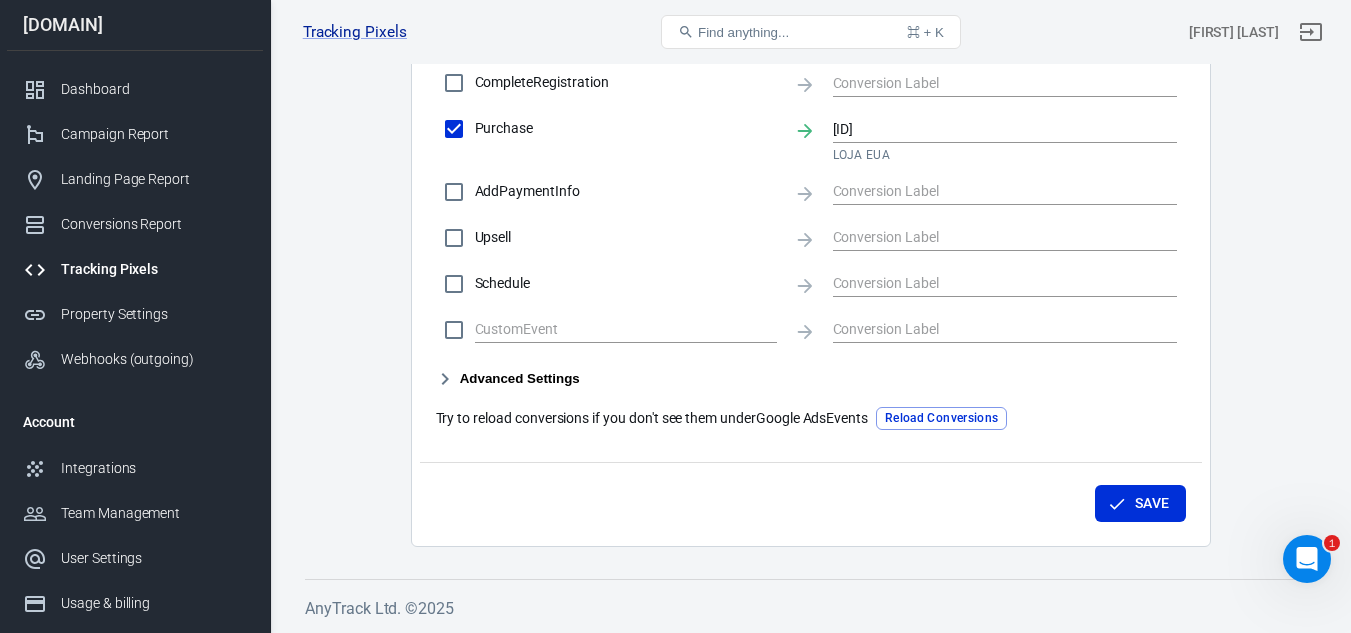 click on "Tracking Pixels" at bounding box center [154, 269] 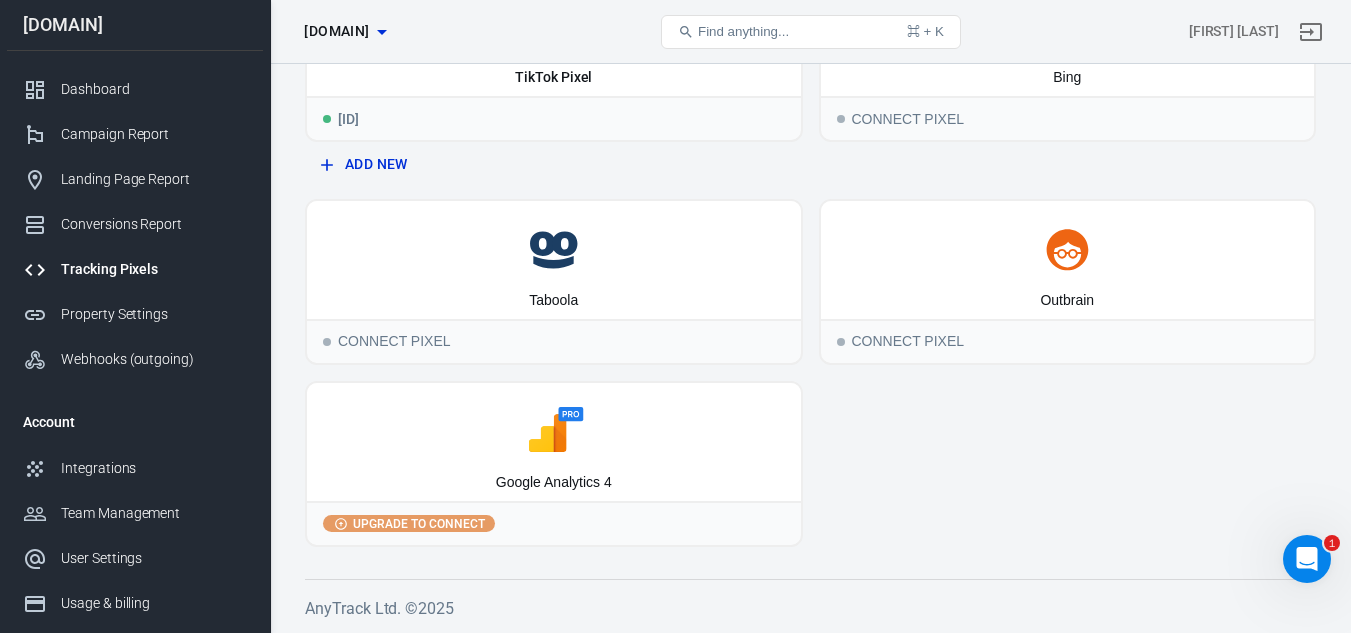 scroll, scrollTop: 371, scrollLeft: 0, axis: vertical 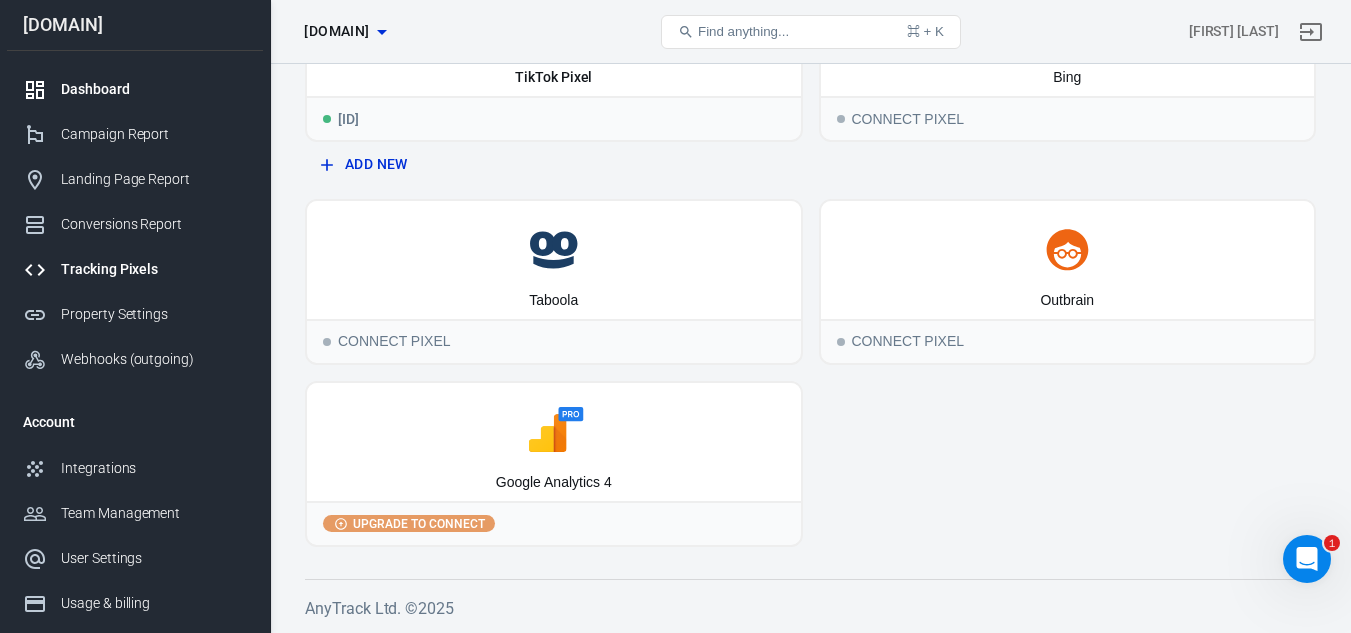 click on "Dashboard" at bounding box center [154, 89] 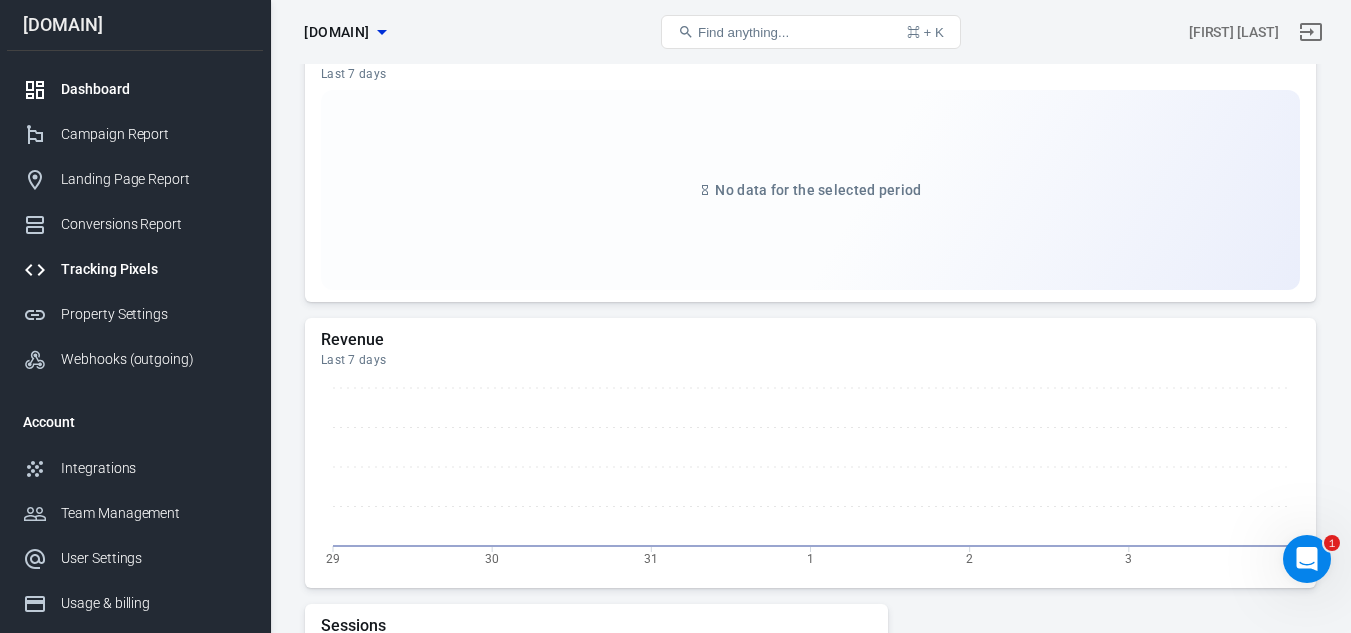 click on "Tracking Pixels" at bounding box center [154, 269] 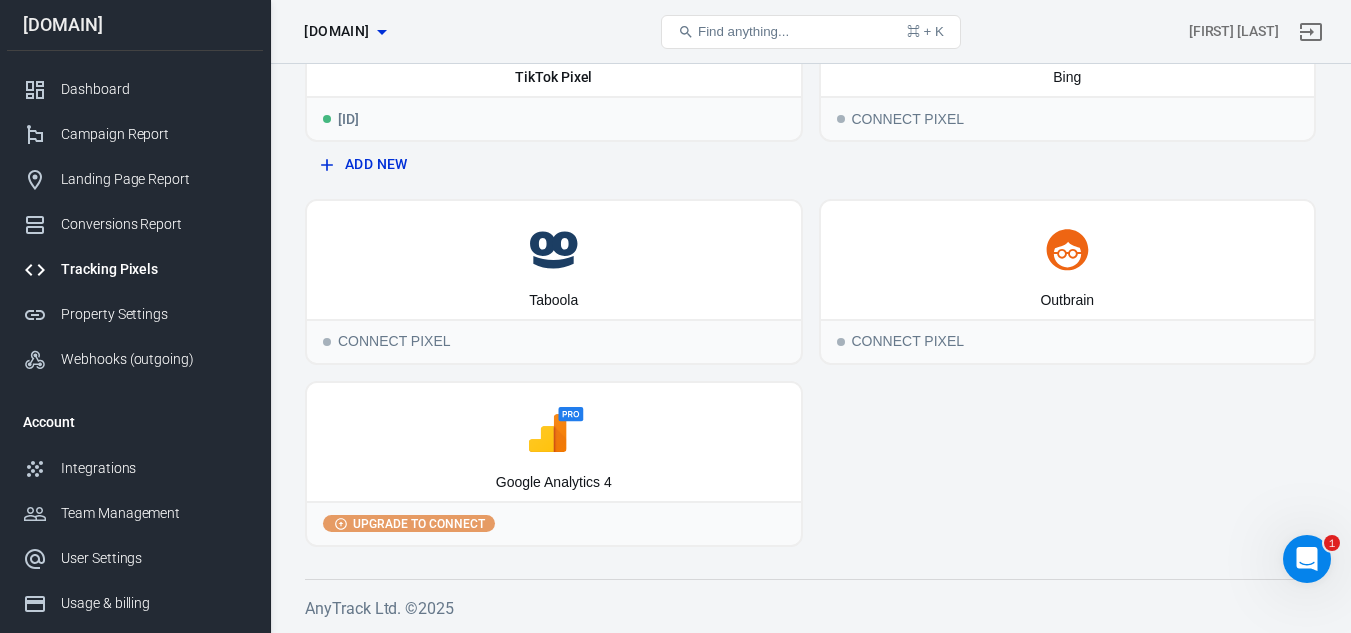 scroll, scrollTop: 0, scrollLeft: 0, axis: both 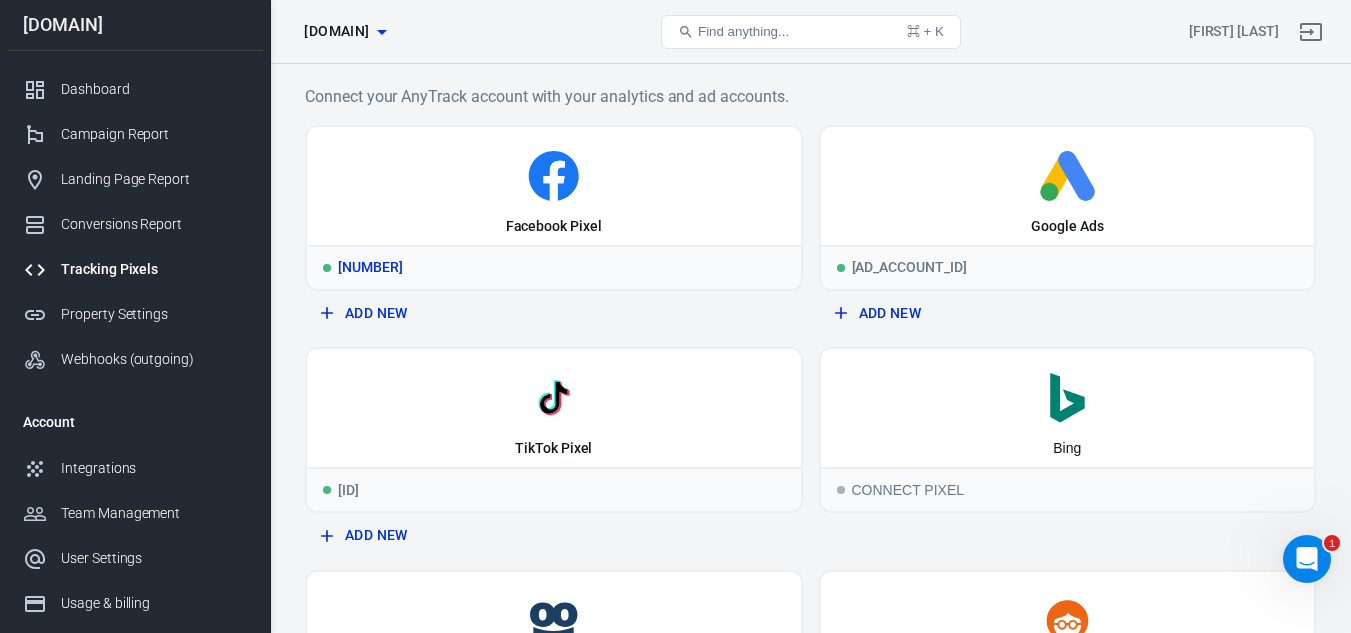 click on "Facebook Pixel" at bounding box center [554, 186] 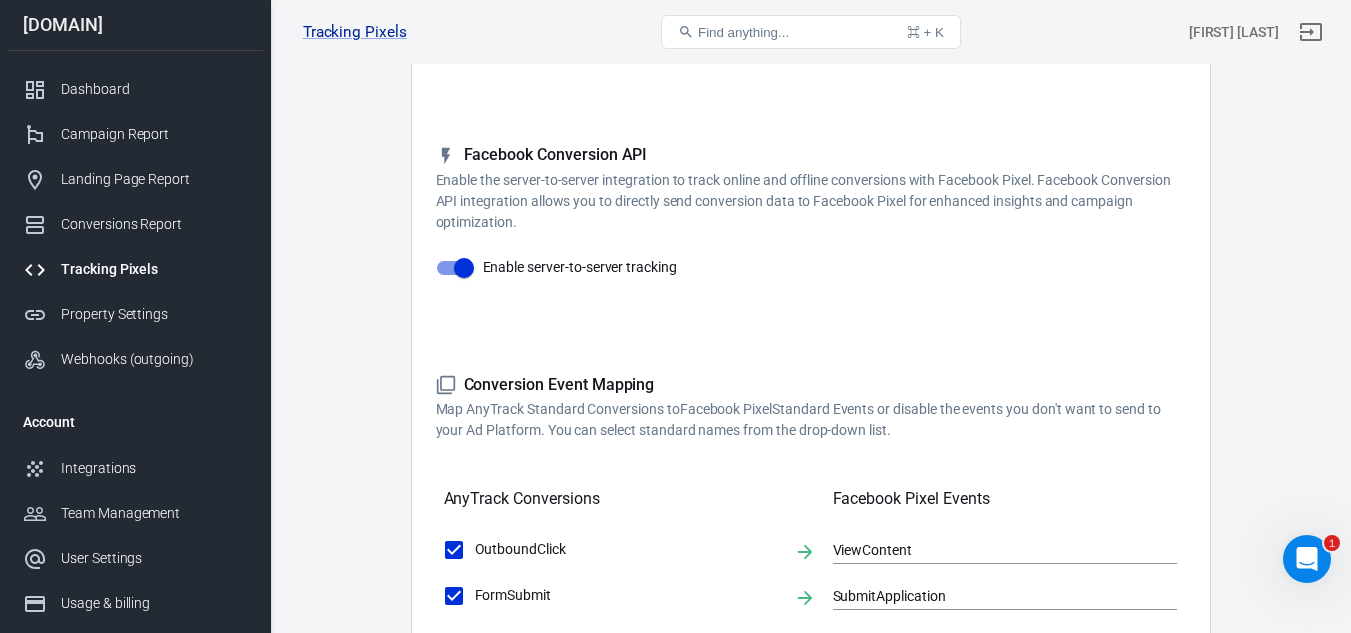 scroll, scrollTop: 200, scrollLeft: 0, axis: vertical 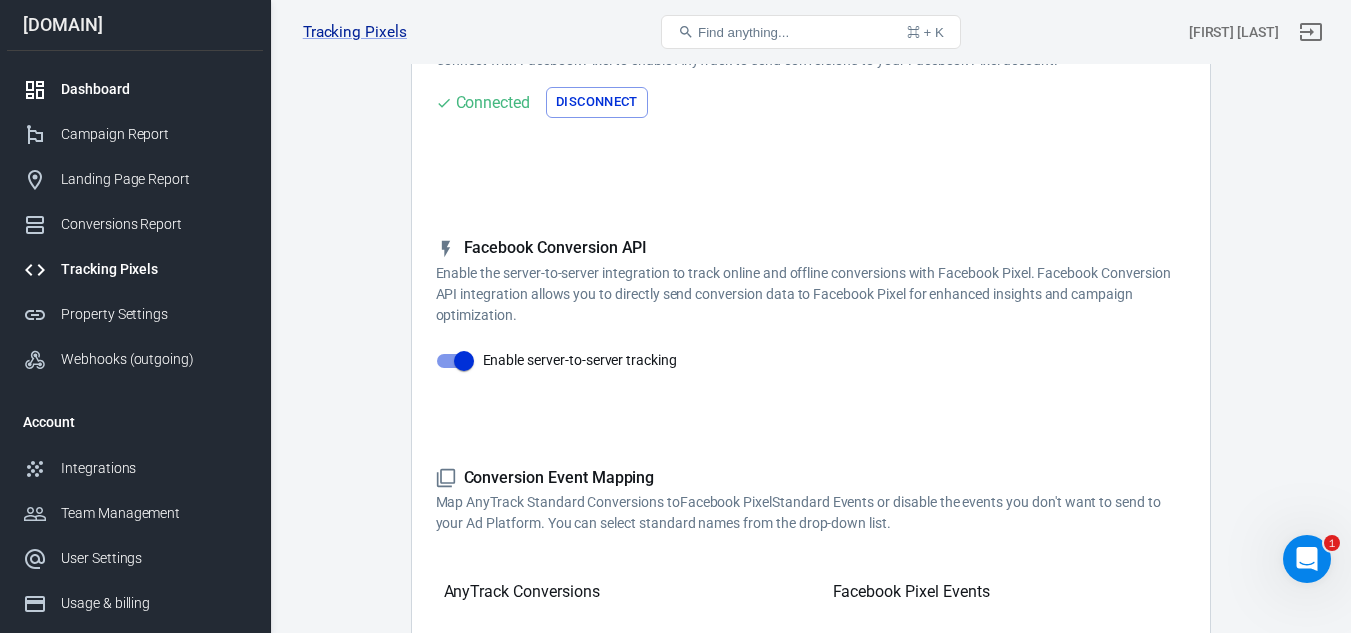 click on "Dashboard" at bounding box center (135, 89) 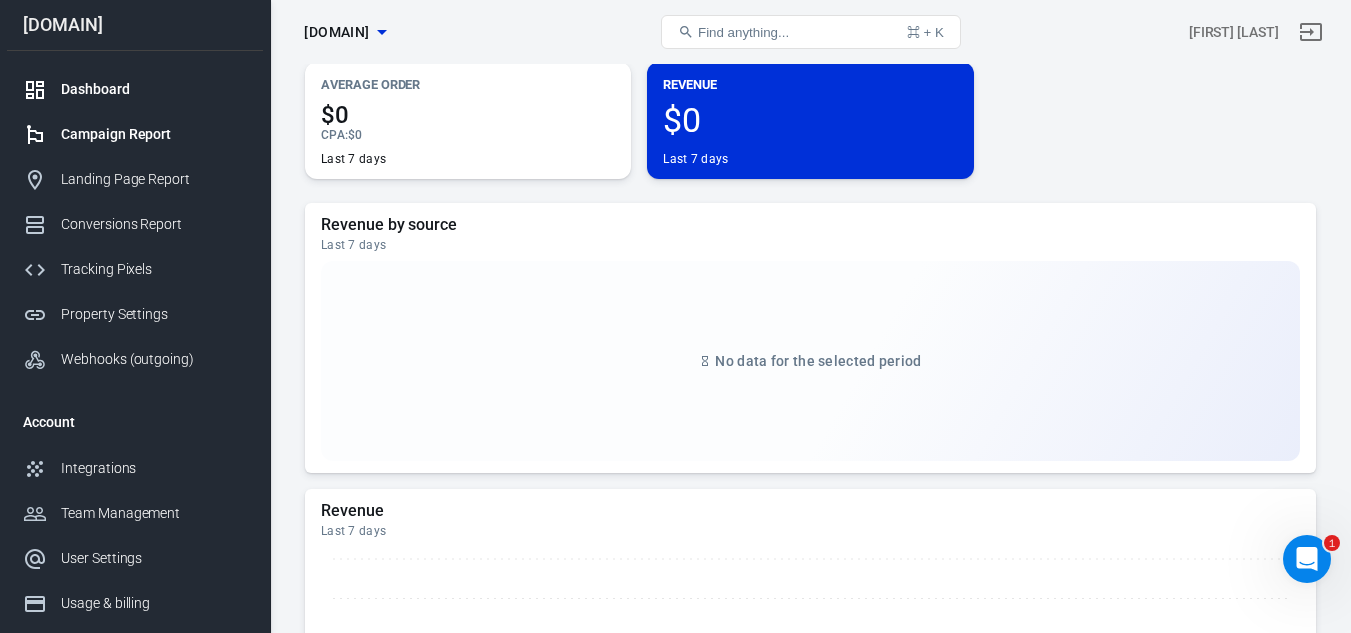 click on "Campaign Report" at bounding box center [154, 134] 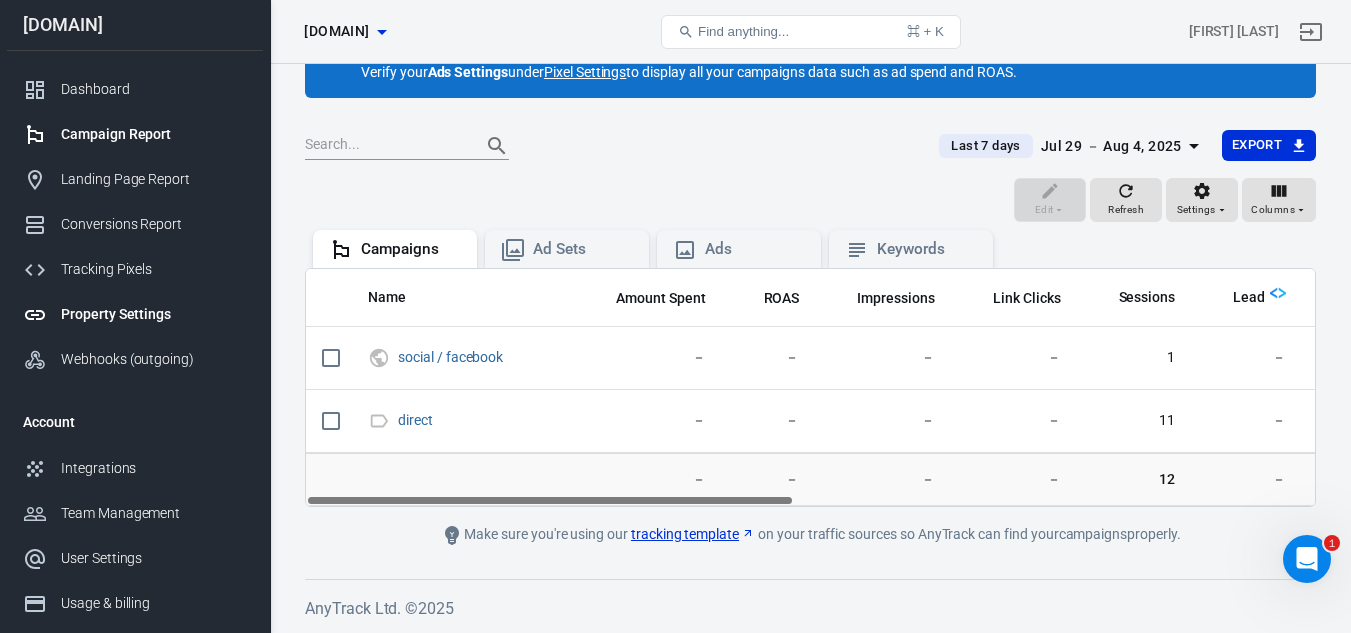 scroll, scrollTop: 0, scrollLeft: 0, axis: both 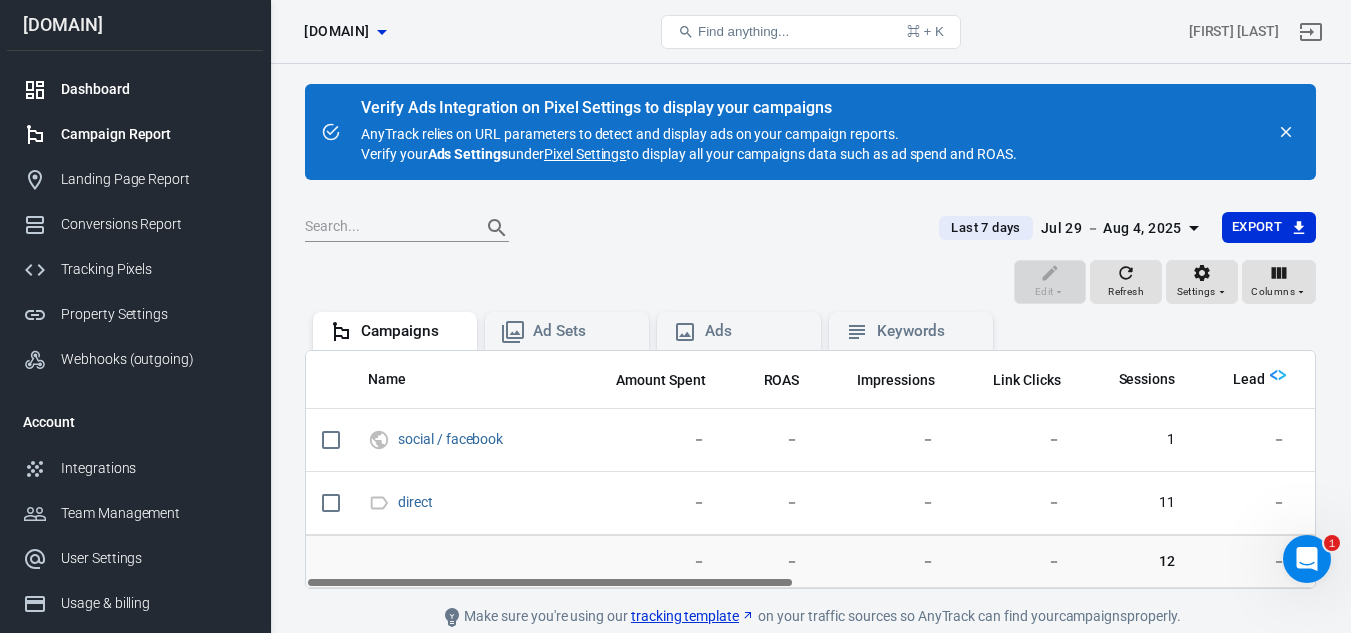 click on "Dashboard" at bounding box center (154, 89) 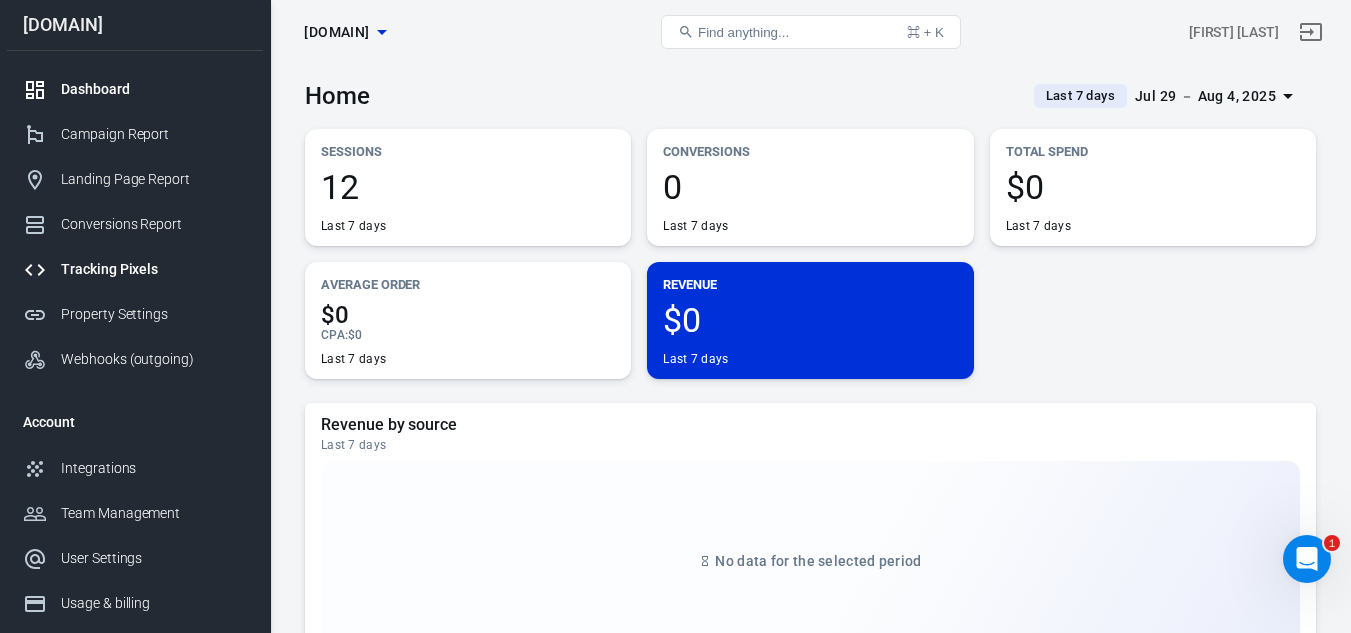 click on "Tracking Pixels" at bounding box center (135, 269) 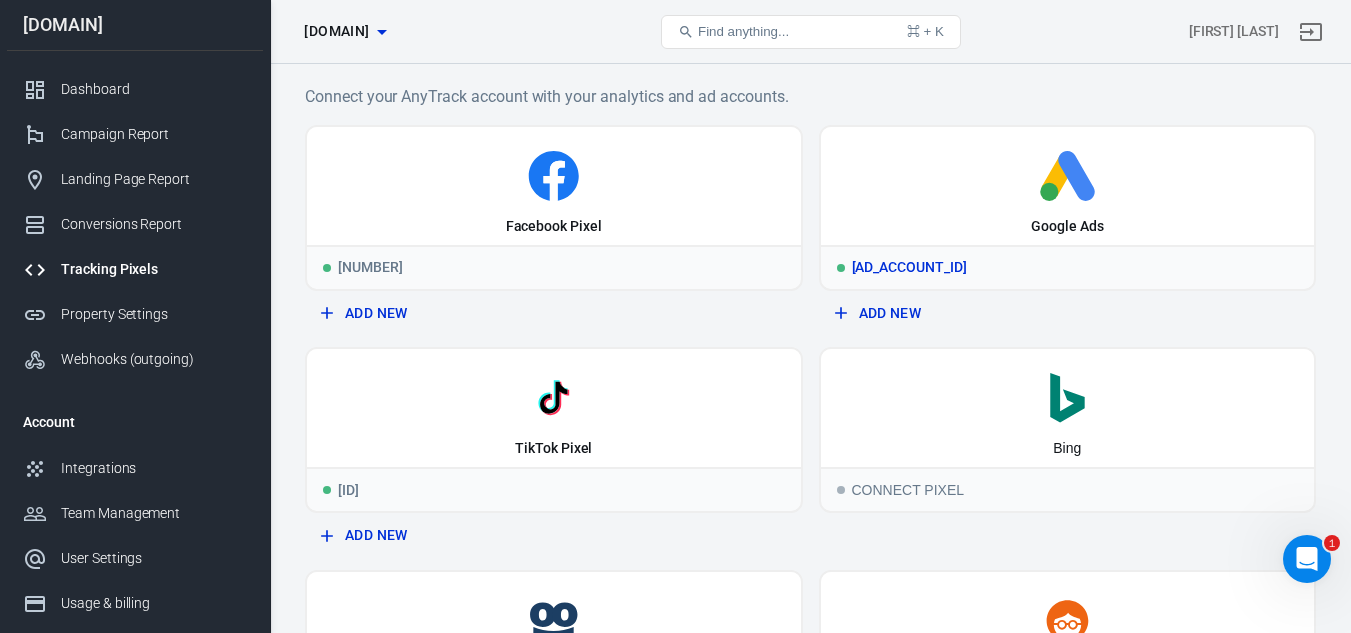 click on "Google Ads" at bounding box center [1068, 186] 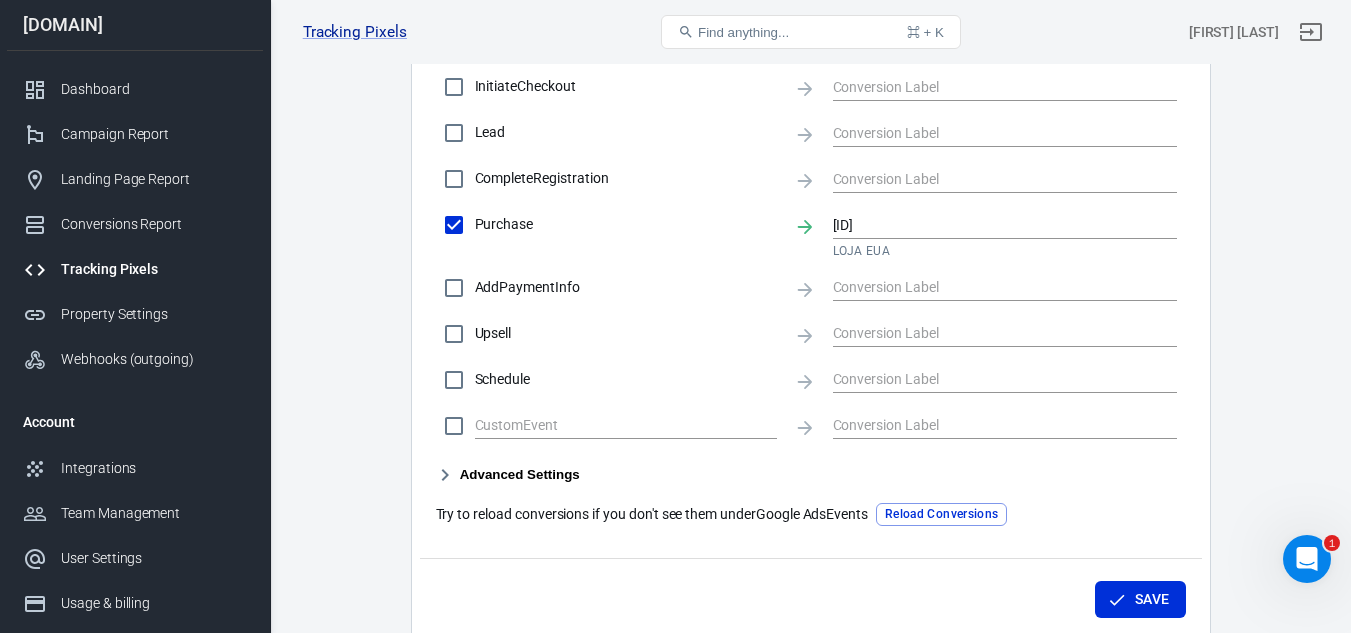 scroll, scrollTop: 1015, scrollLeft: 0, axis: vertical 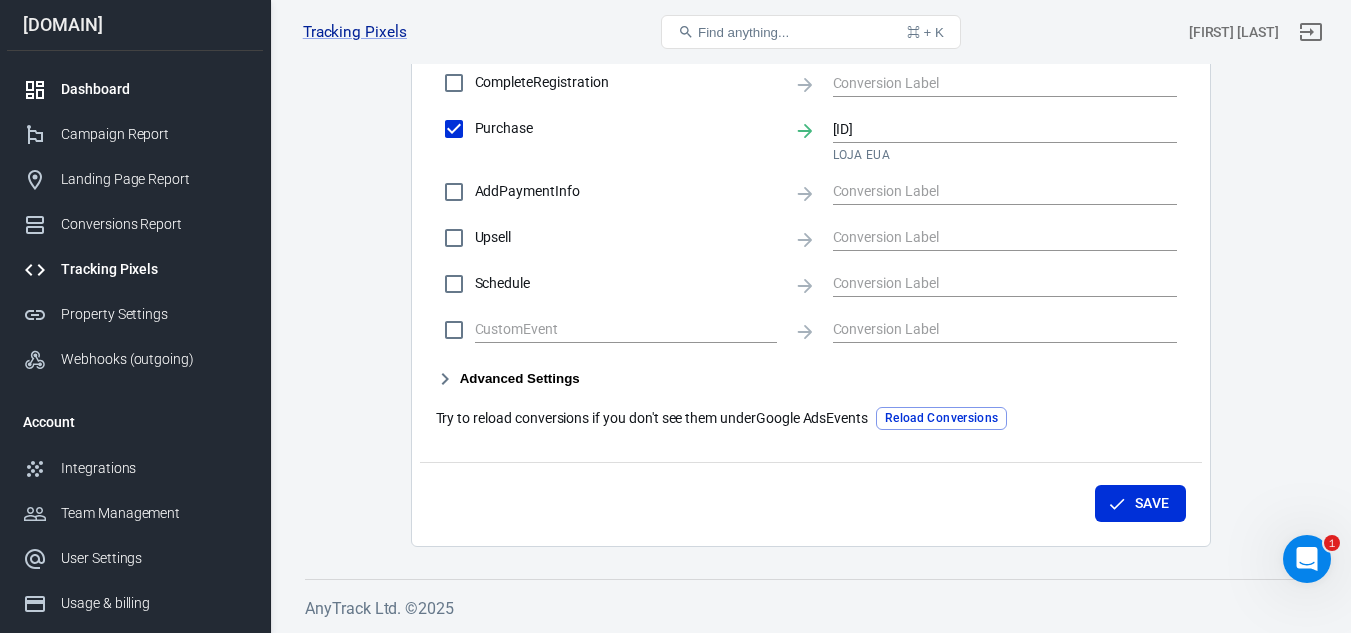 click at bounding box center (42, 90) 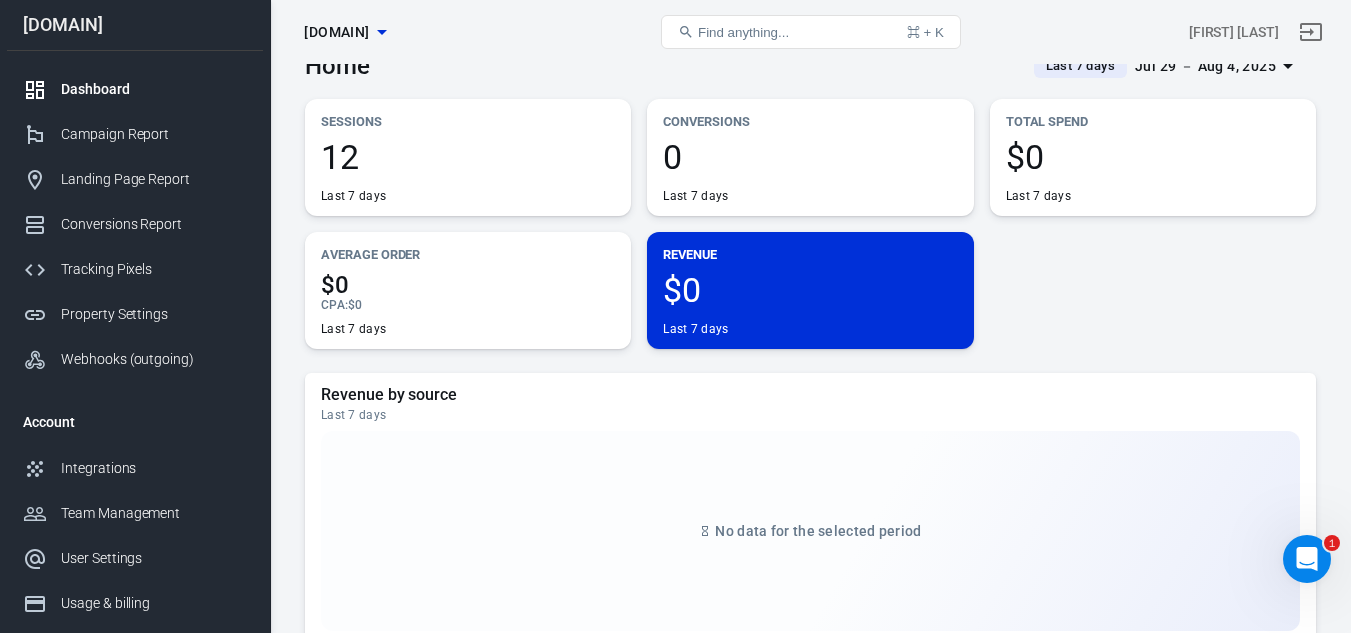scroll, scrollTop: 0, scrollLeft: 0, axis: both 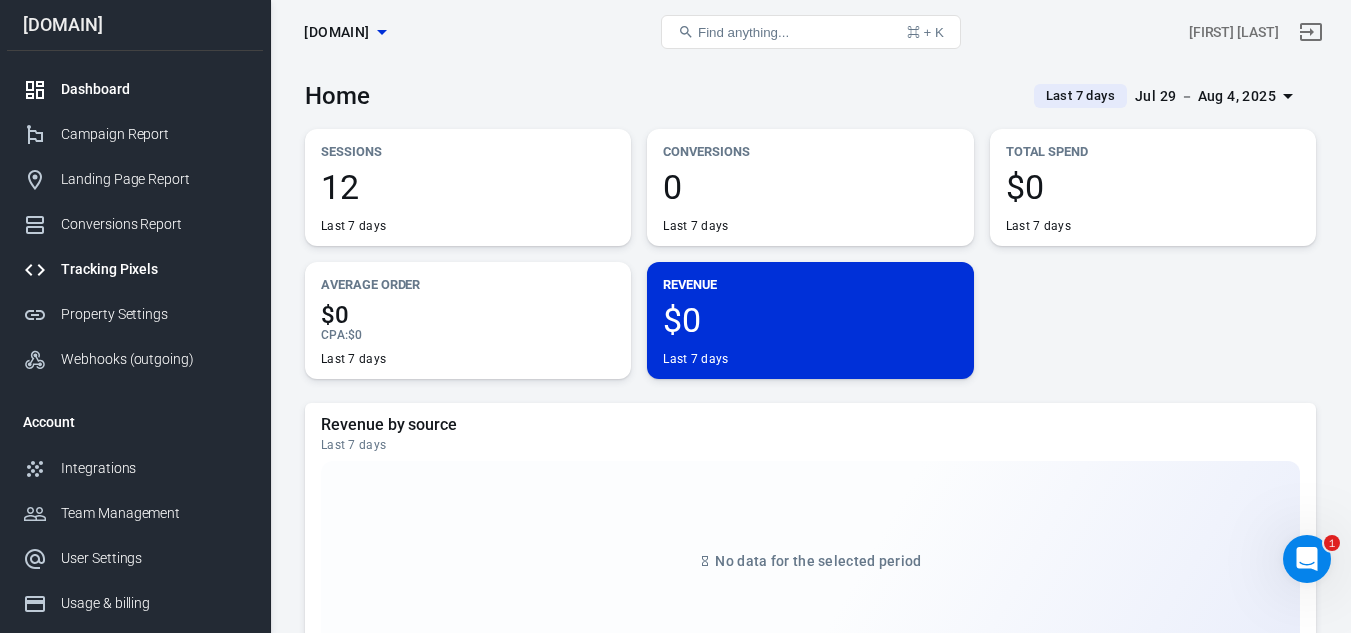 click on "Tracking Pixels" at bounding box center (154, 269) 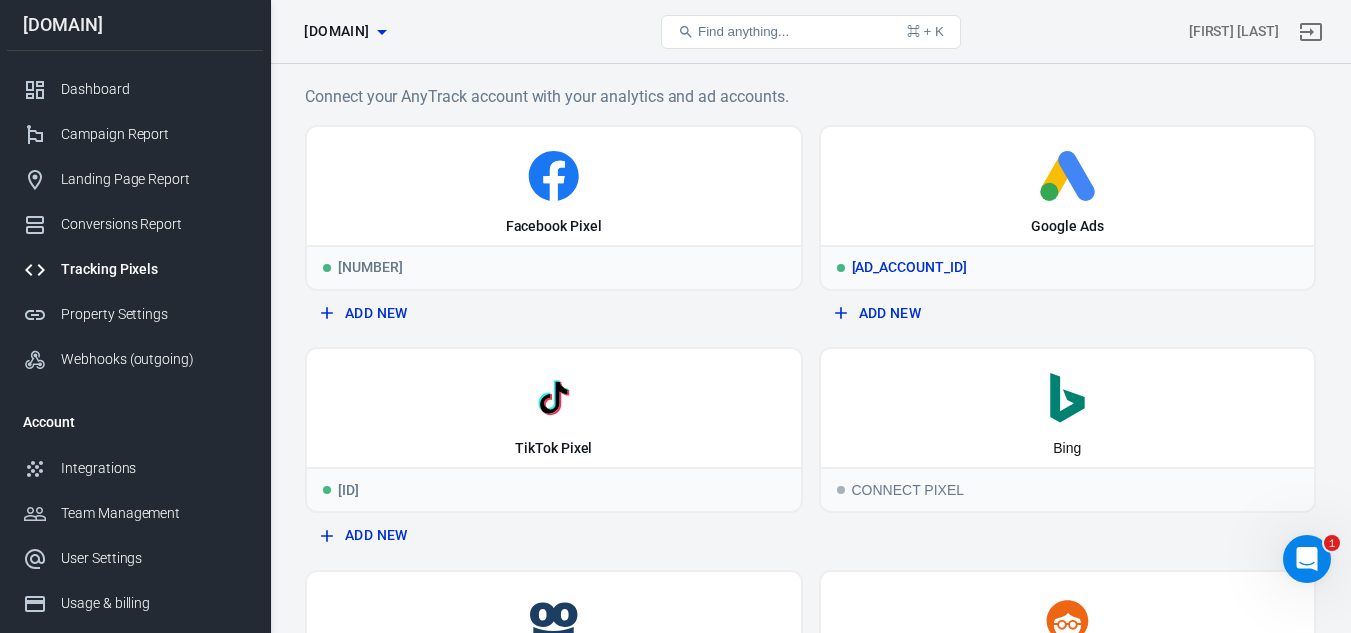 click on "Google Ads" at bounding box center (1068, 186) 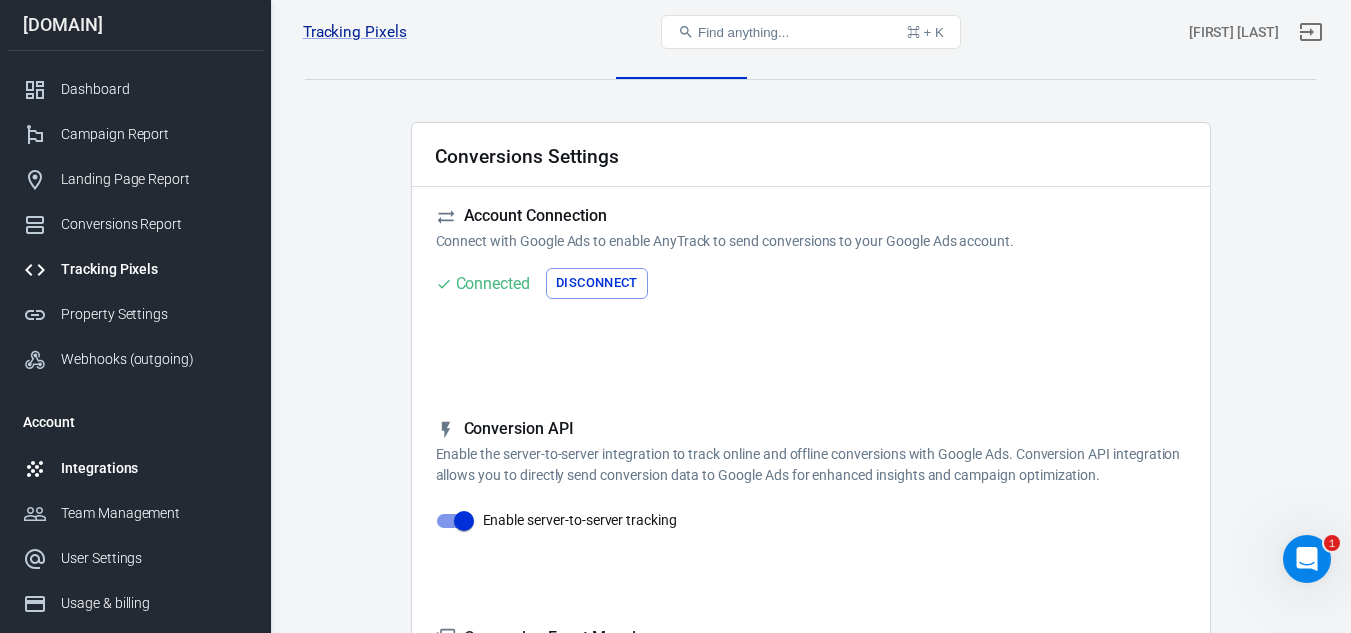 scroll, scrollTop: 0, scrollLeft: 0, axis: both 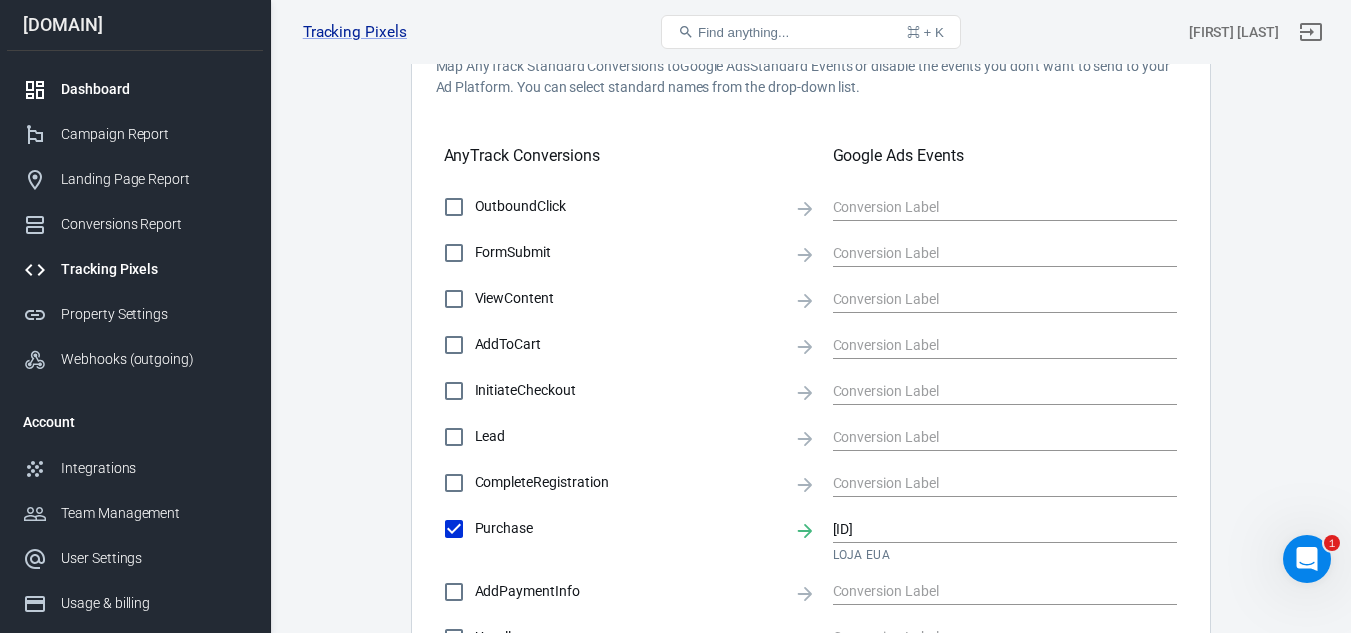 click on "Dashboard" at bounding box center [154, 89] 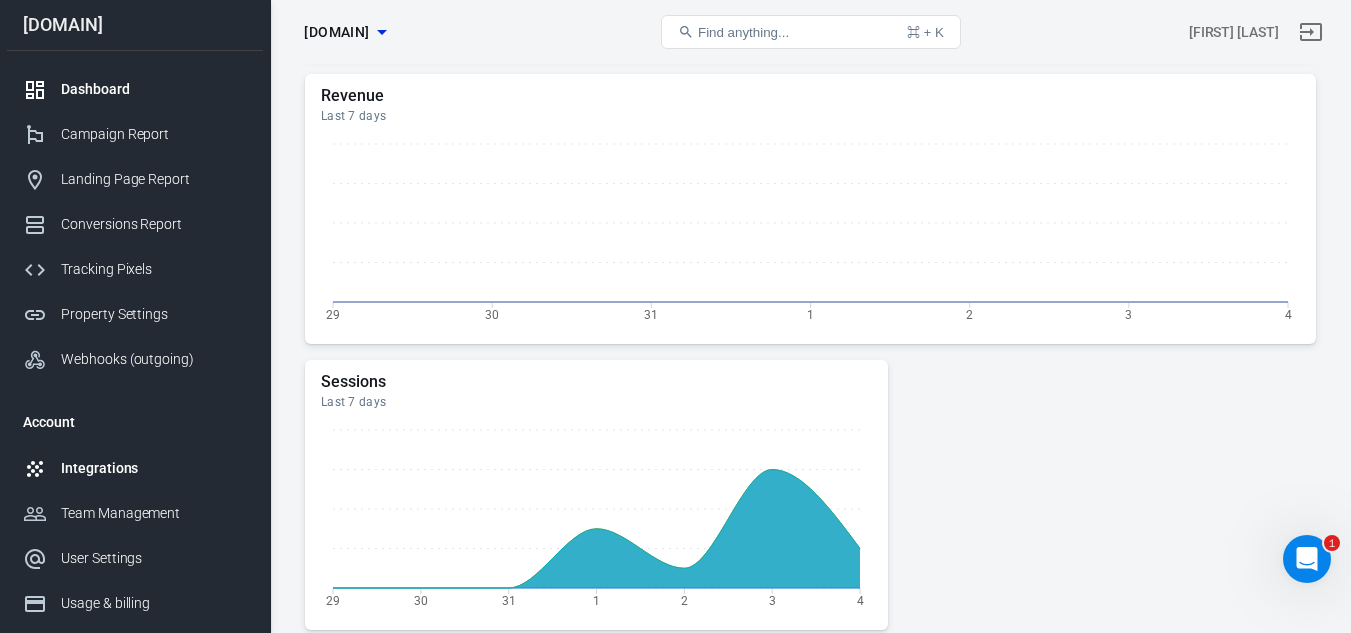 click on "Integrations" at bounding box center [135, 468] 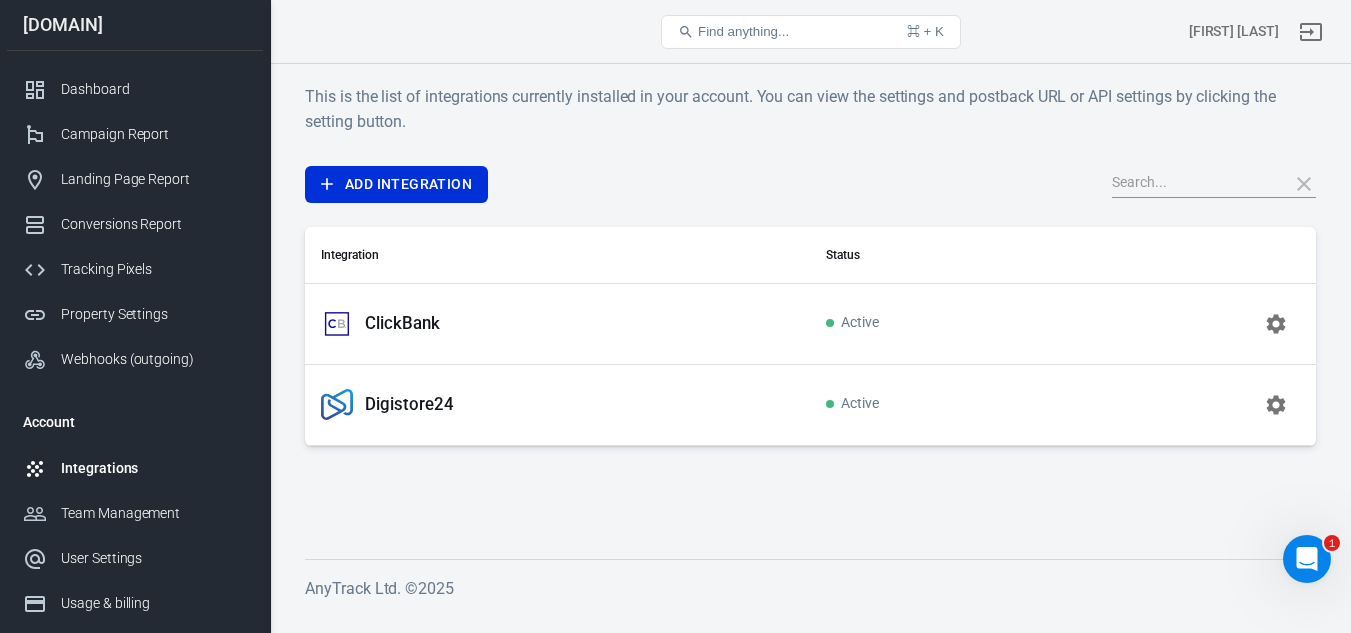 scroll, scrollTop: 0, scrollLeft: 0, axis: both 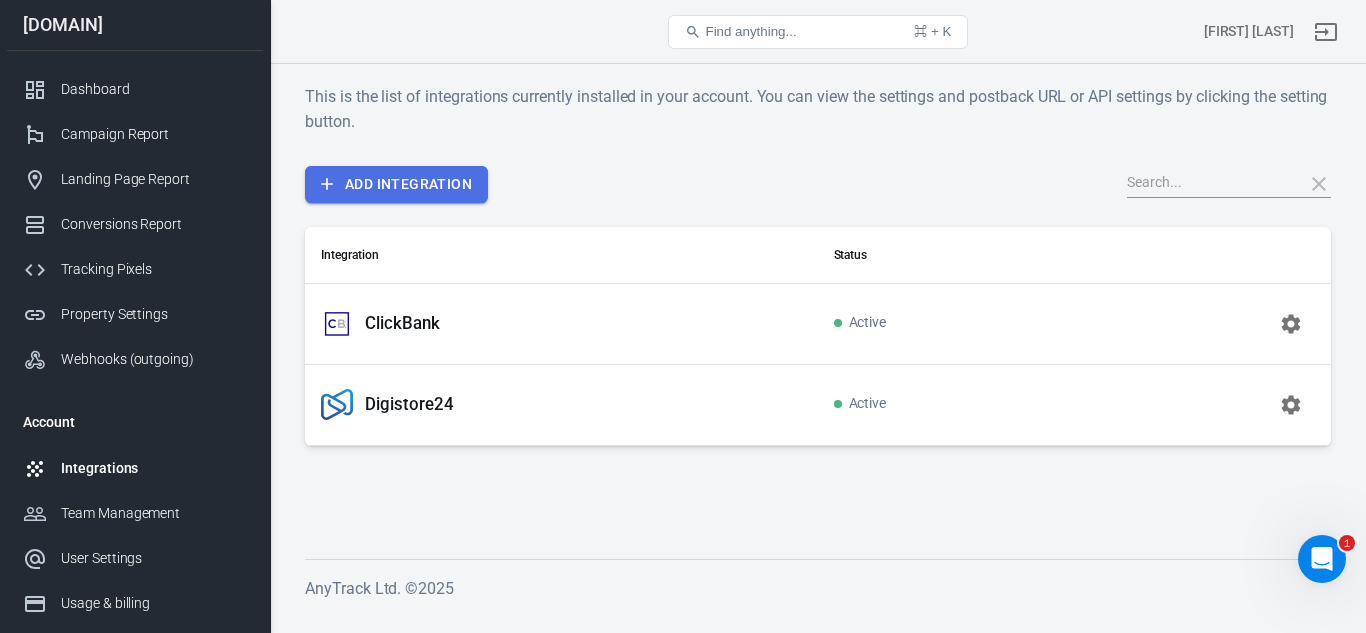 click on "Add Integration" at bounding box center [396, 184] 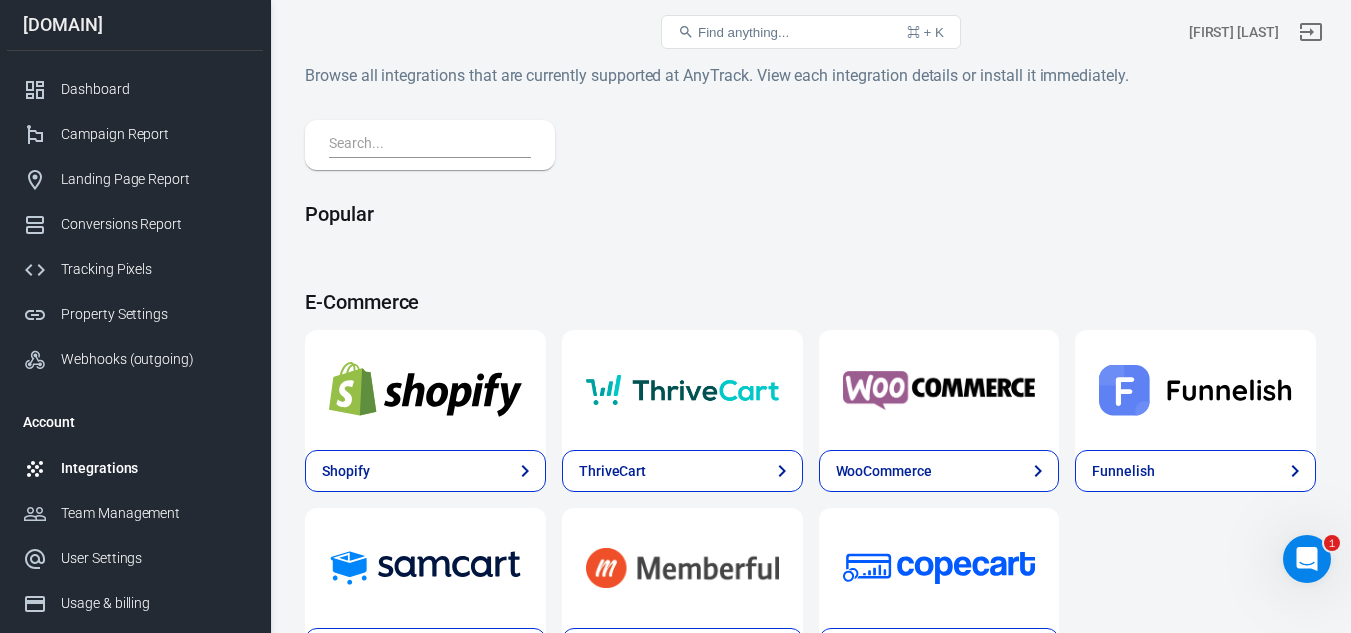 scroll, scrollTop: 0, scrollLeft: 0, axis: both 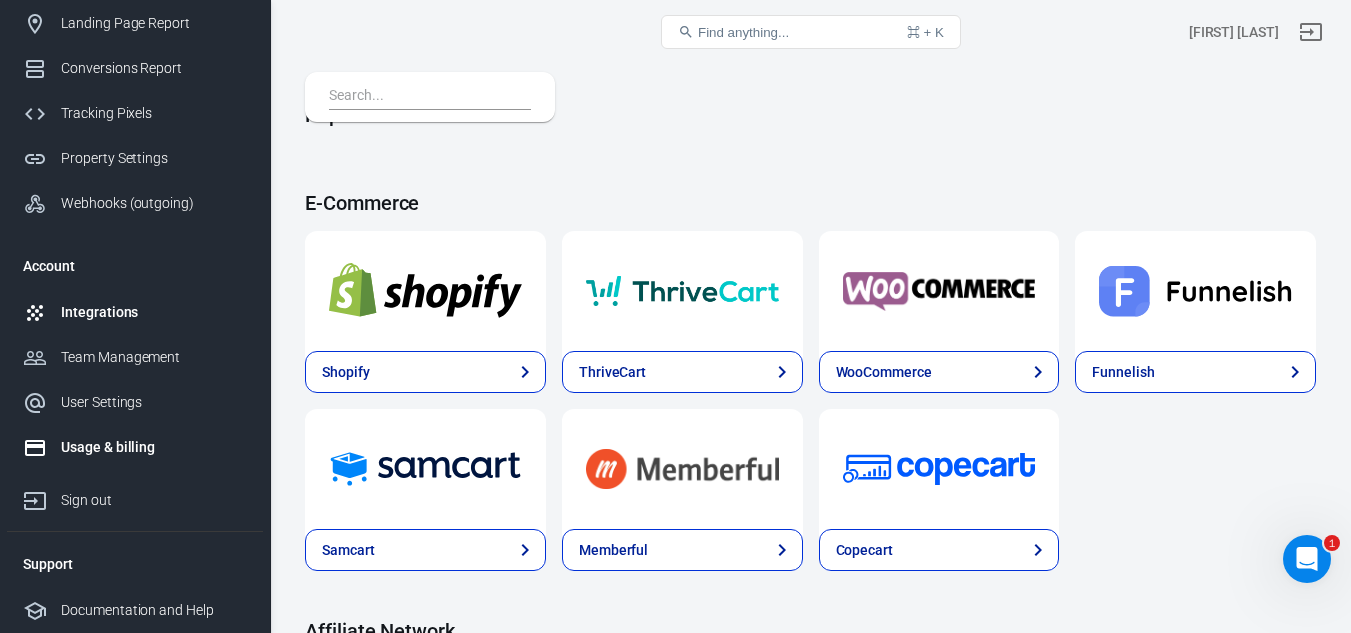 click on "Usage & billing" at bounding box center (135, 447) 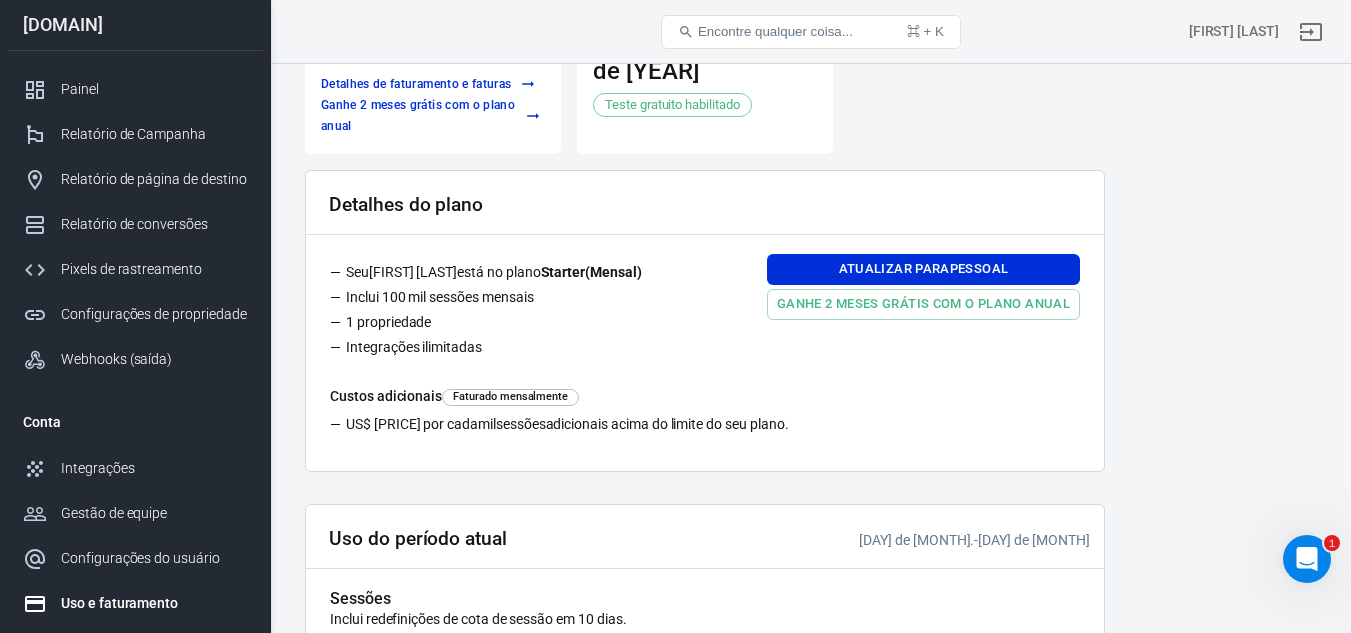 scroll, scrollTop: 0, scrollLeft: 0, axis: both 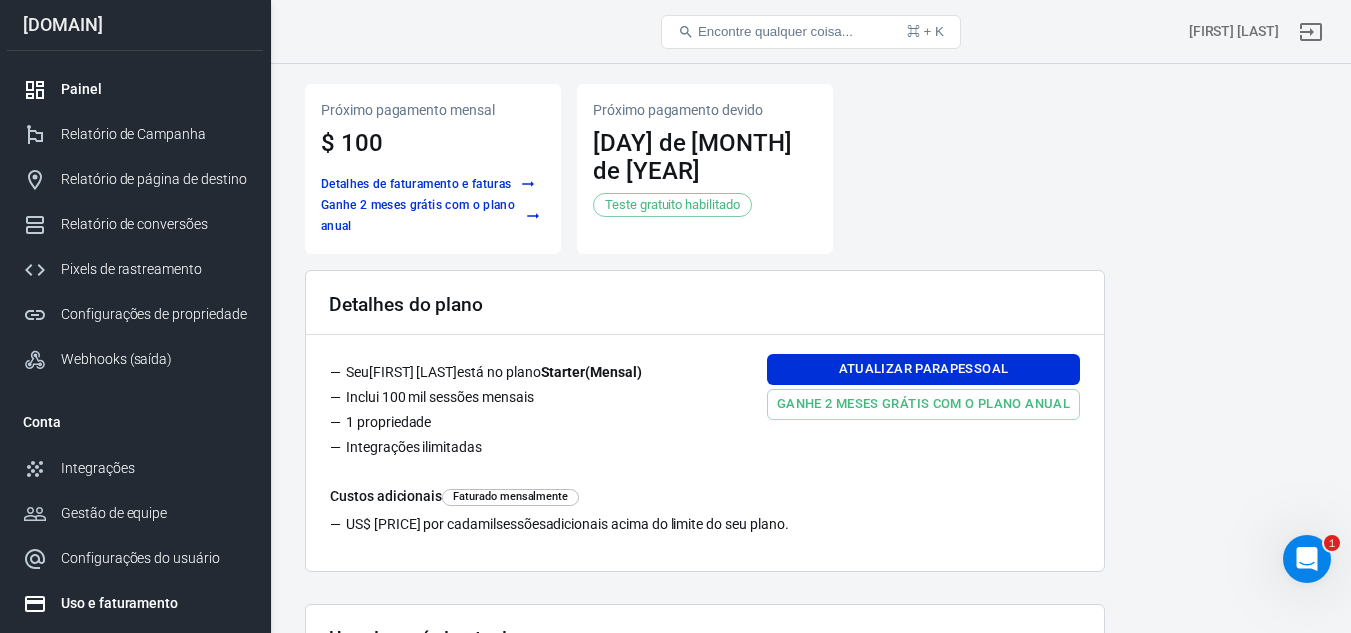 click on "Painel" at bounding box center (81, 89) 